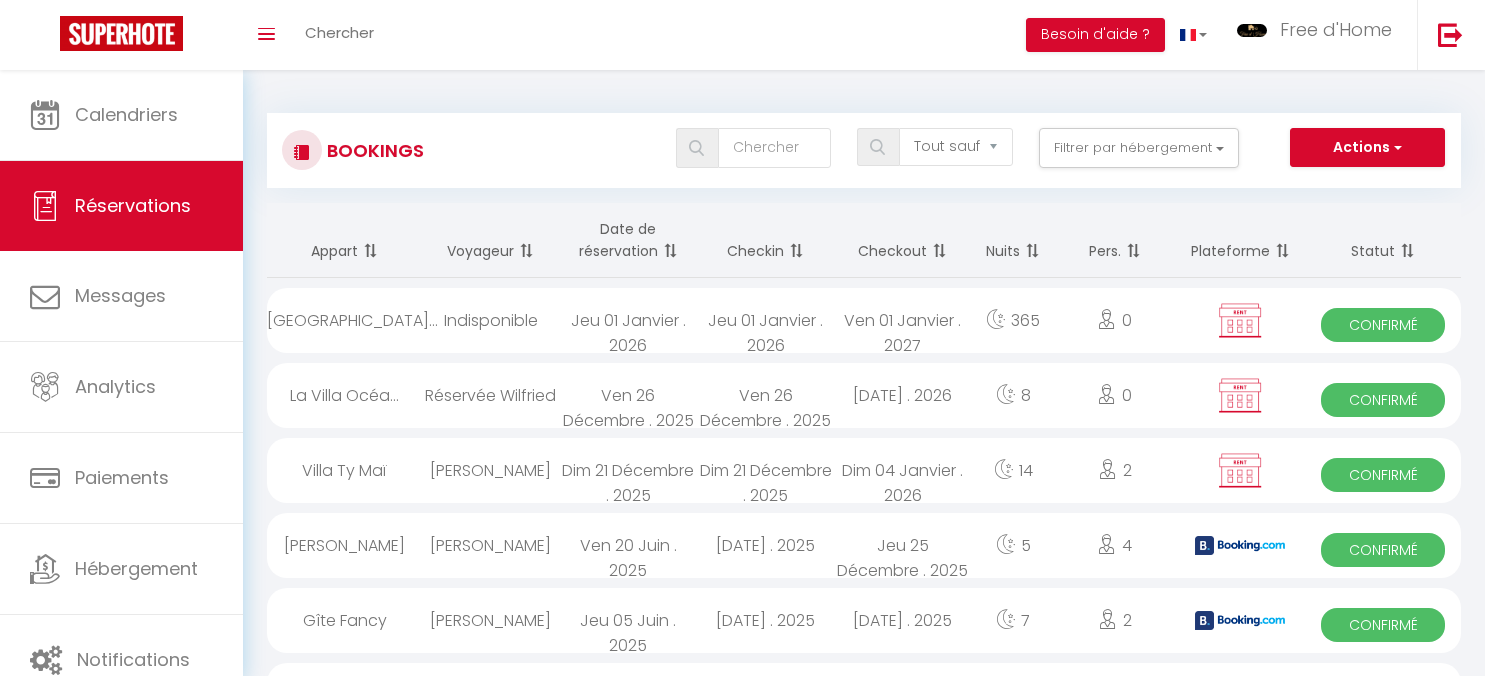 select on "not_cancelled" 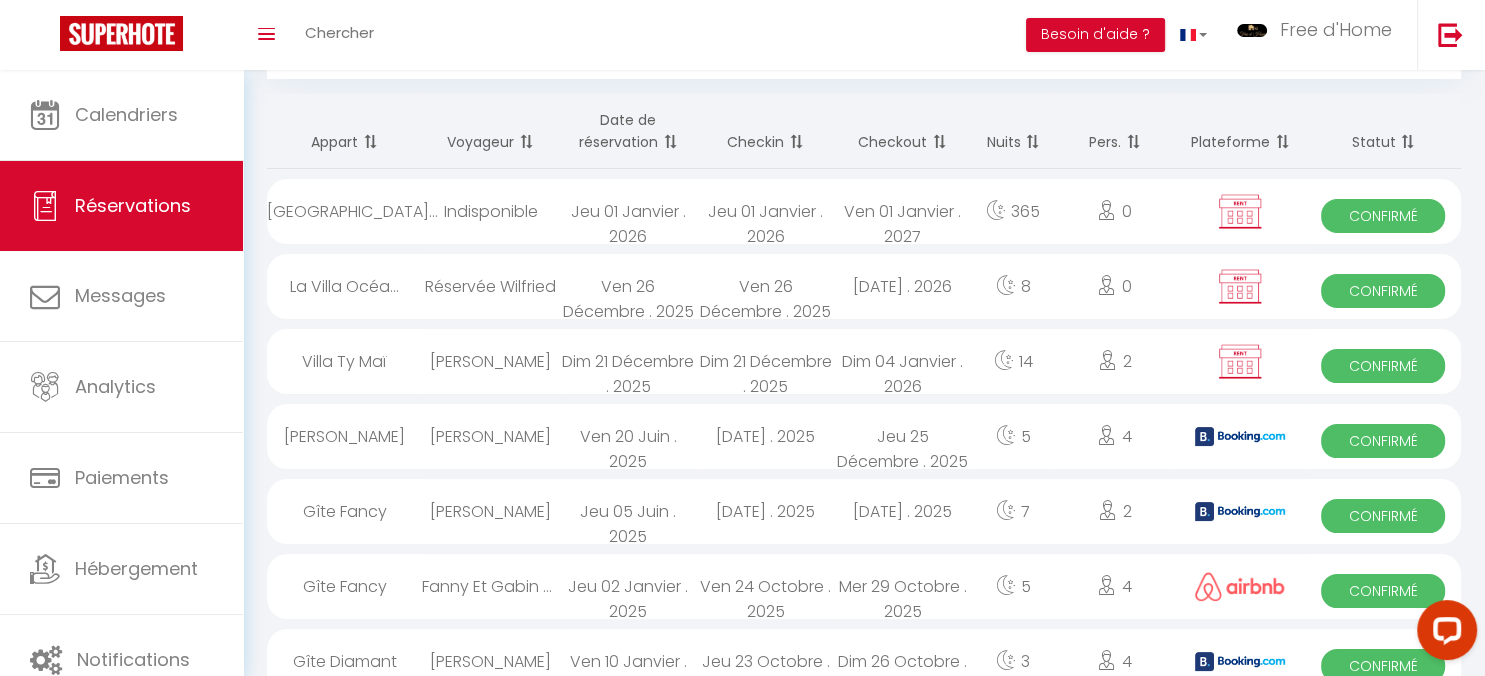 scroll, scrollTop: 109, scrollLeft: 0, axis: vertical 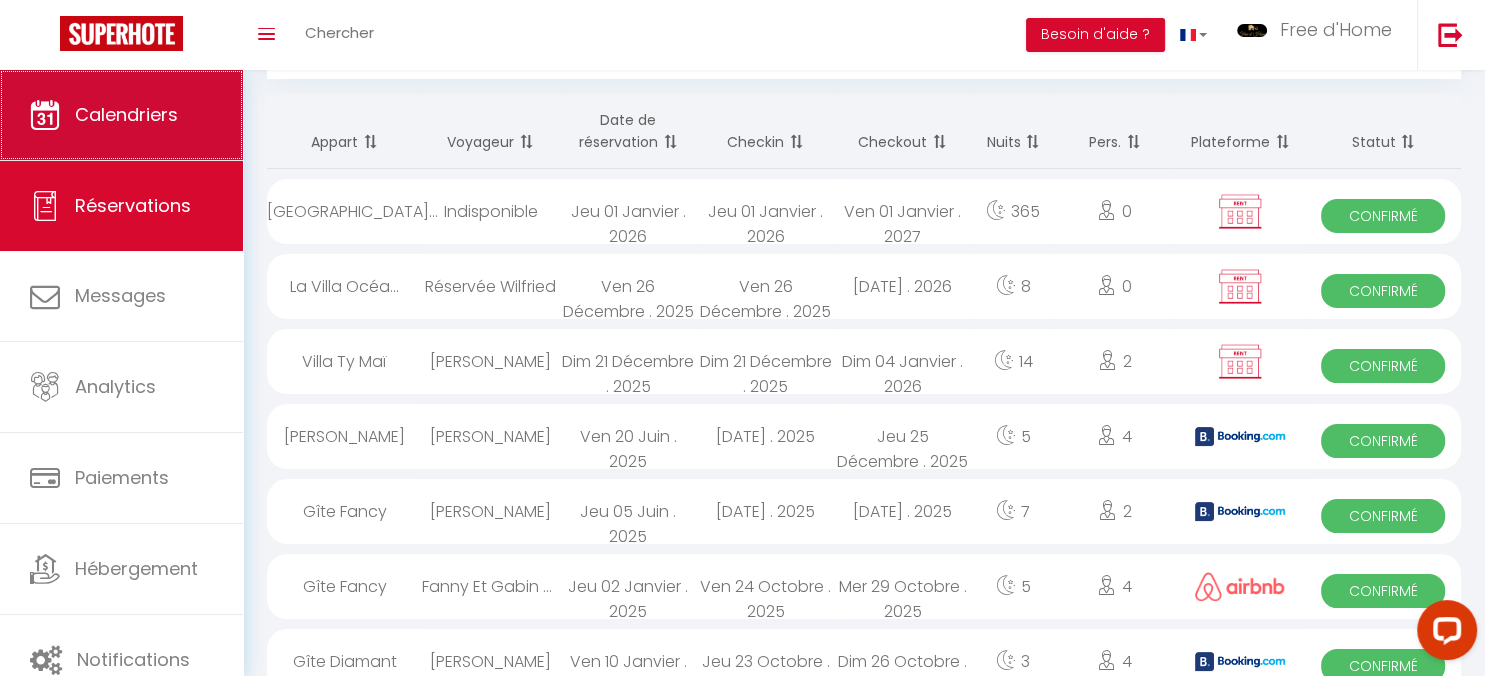 click on "Calendriers" at bounding box center (121, 115) 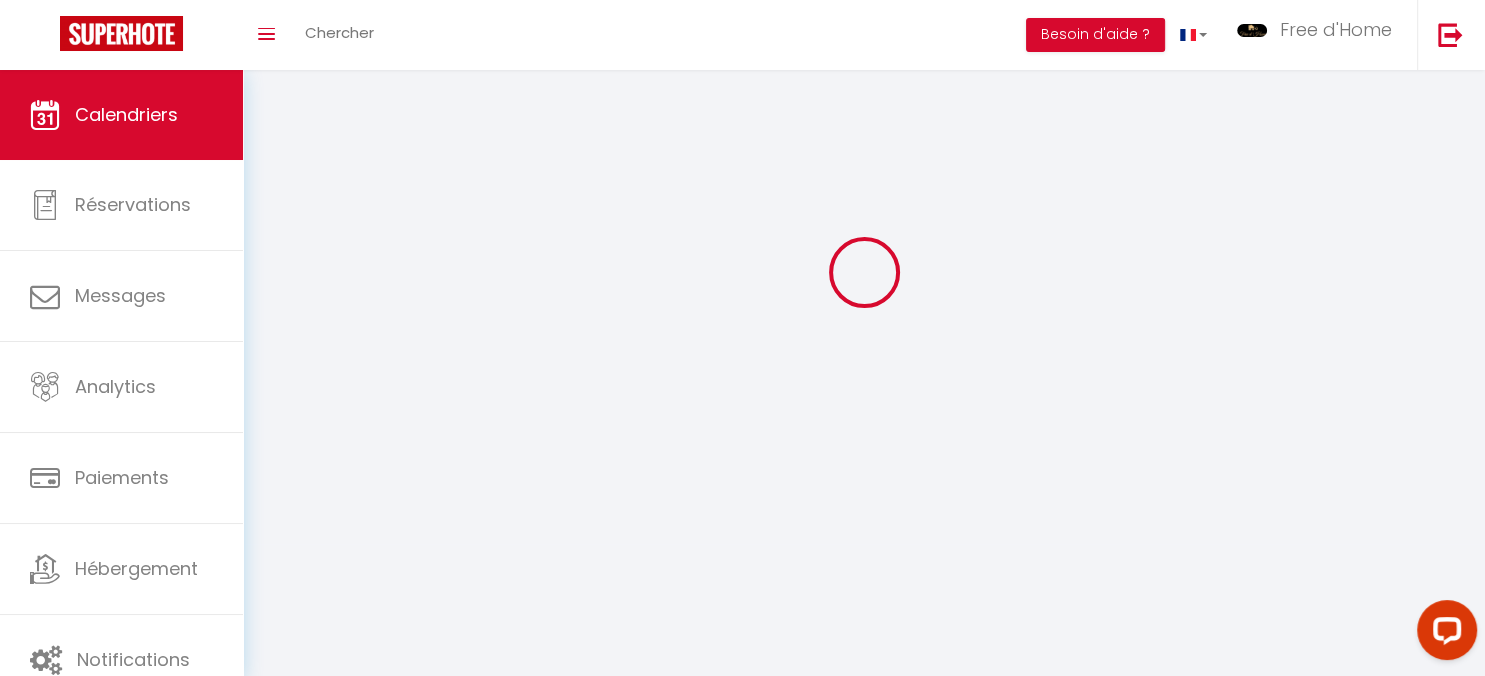 scroll, scrollTop: 0, scrollLeft: 0, axis: both 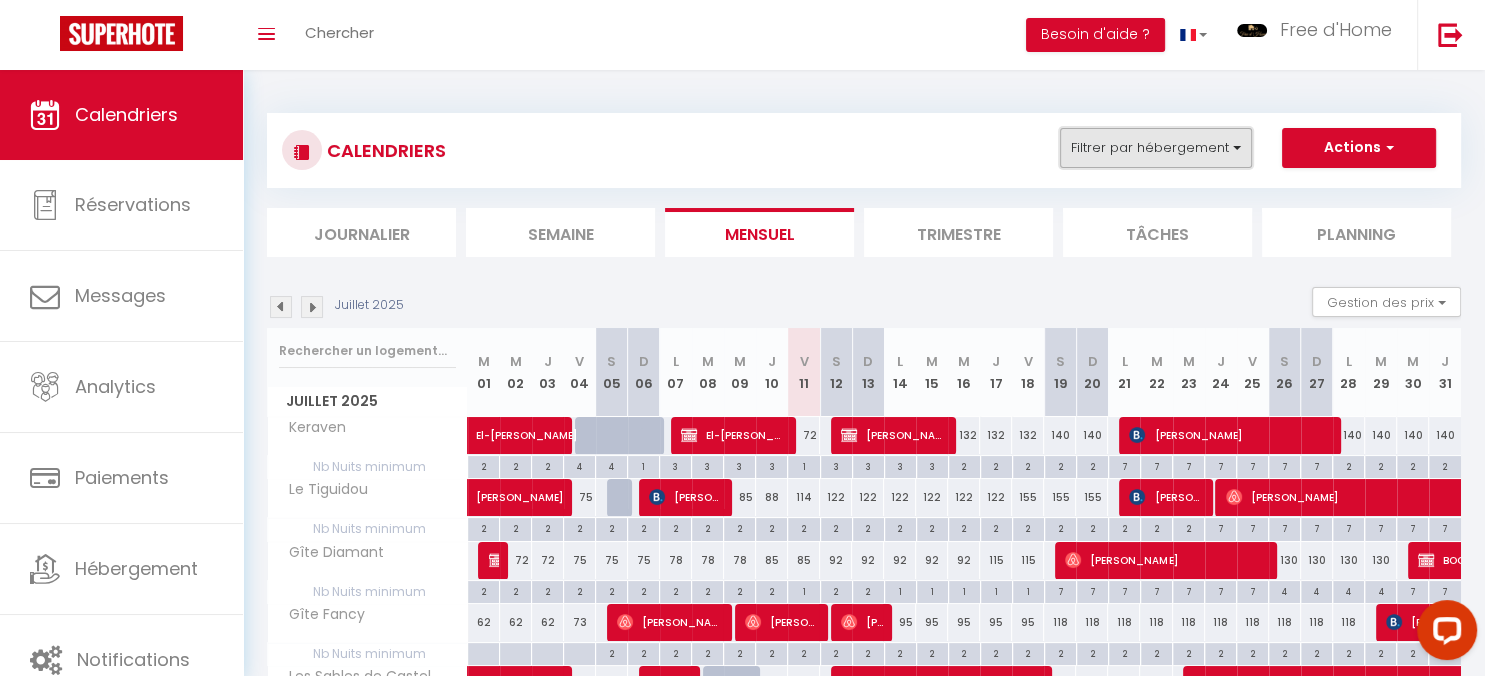 click on "Filtrer par hébergement" at bounding box center (1156, 148) 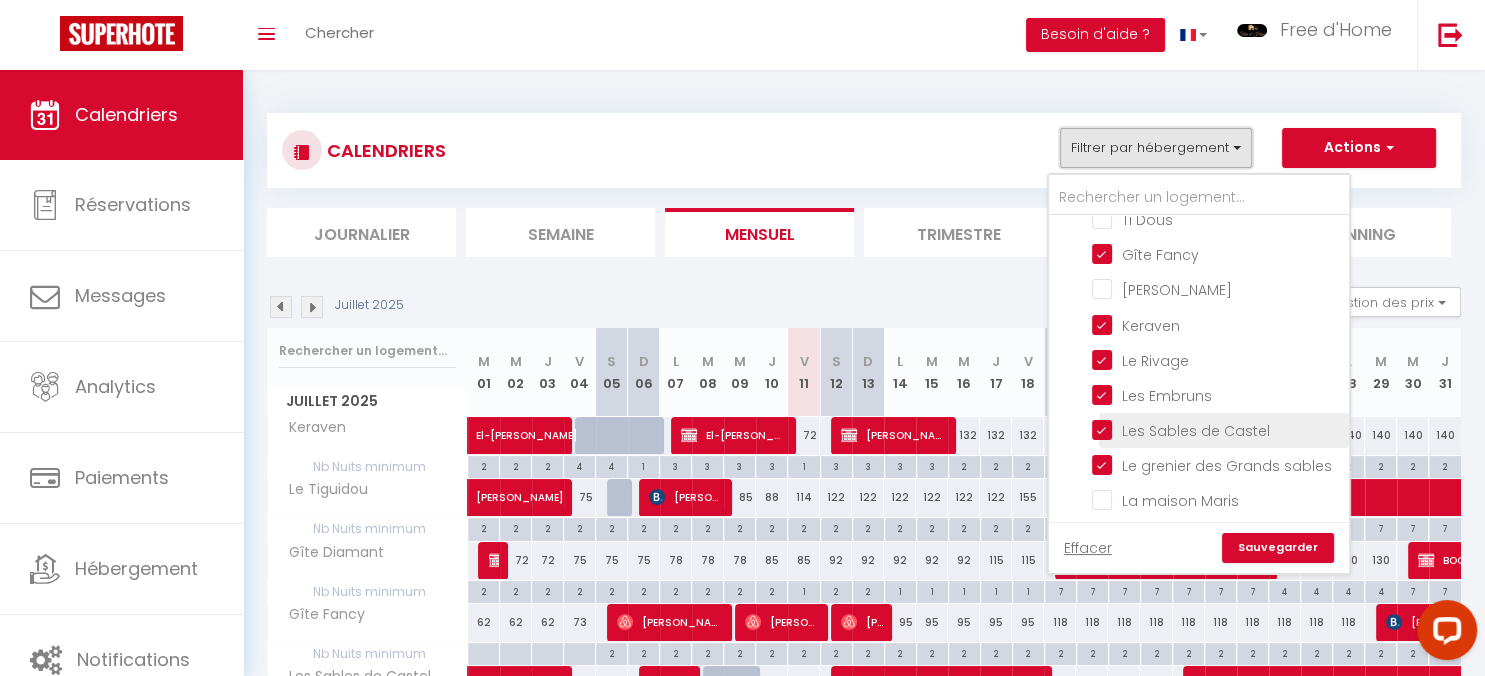 scroll, scrollTop: 1157, scrollLeft: 0, axis: vertical 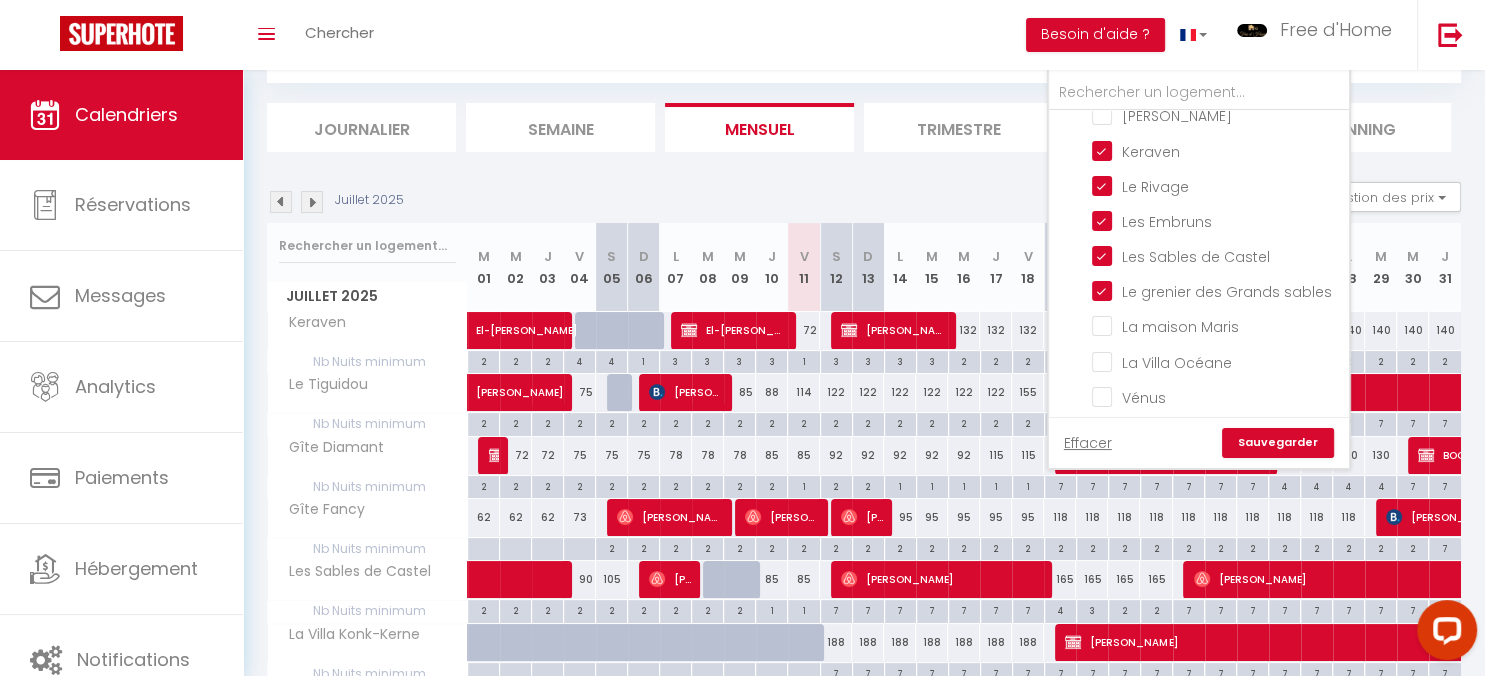 click on "La Villa Océane" at bounding box center (1217, 360) 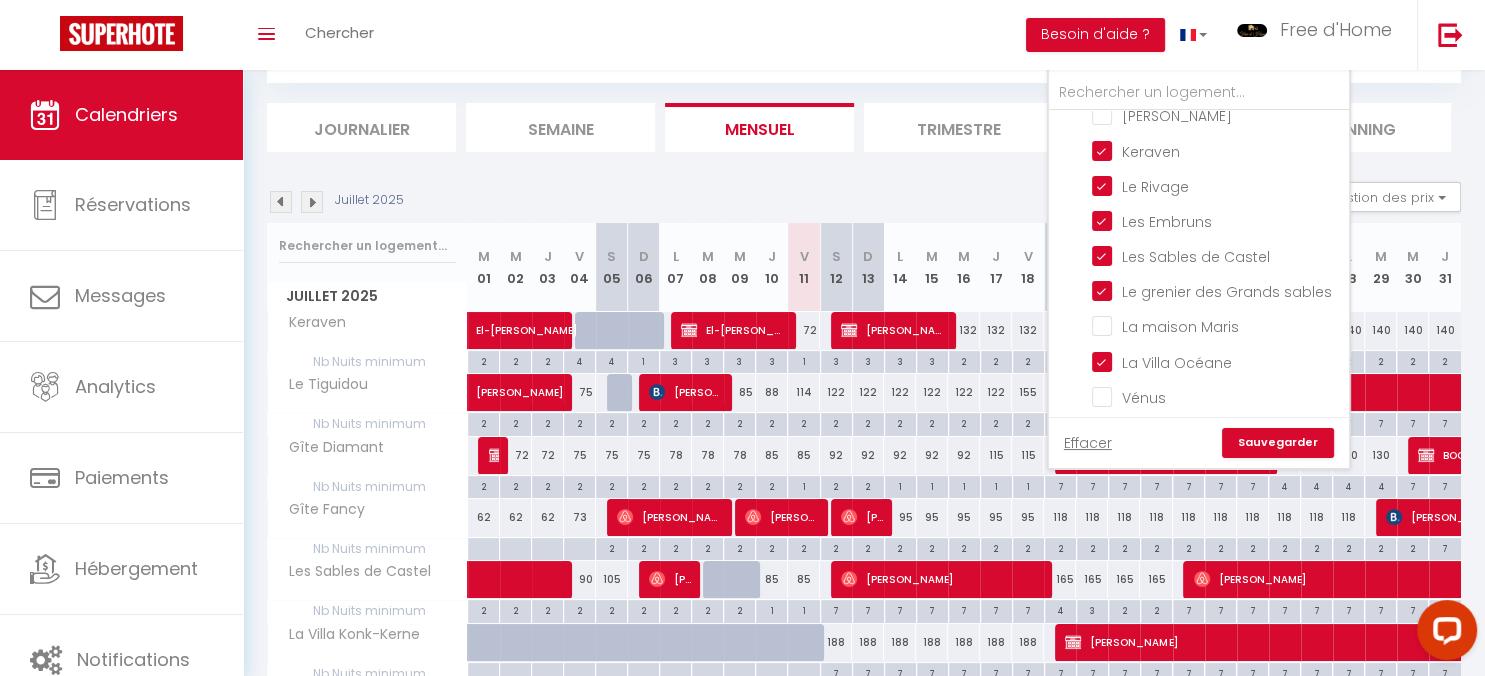 checkbox on "false" 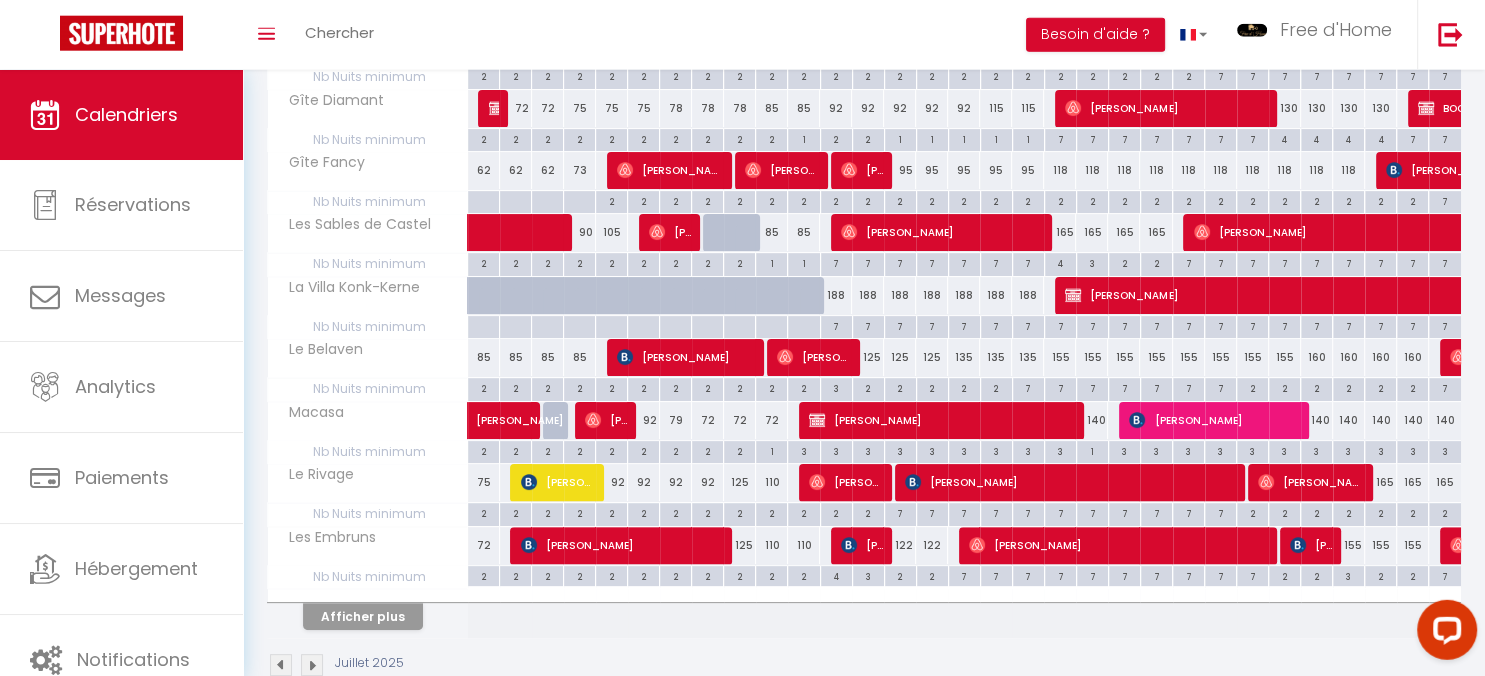 scroll, scrollTop: 490, scrollLeft: 0, axis: vertical 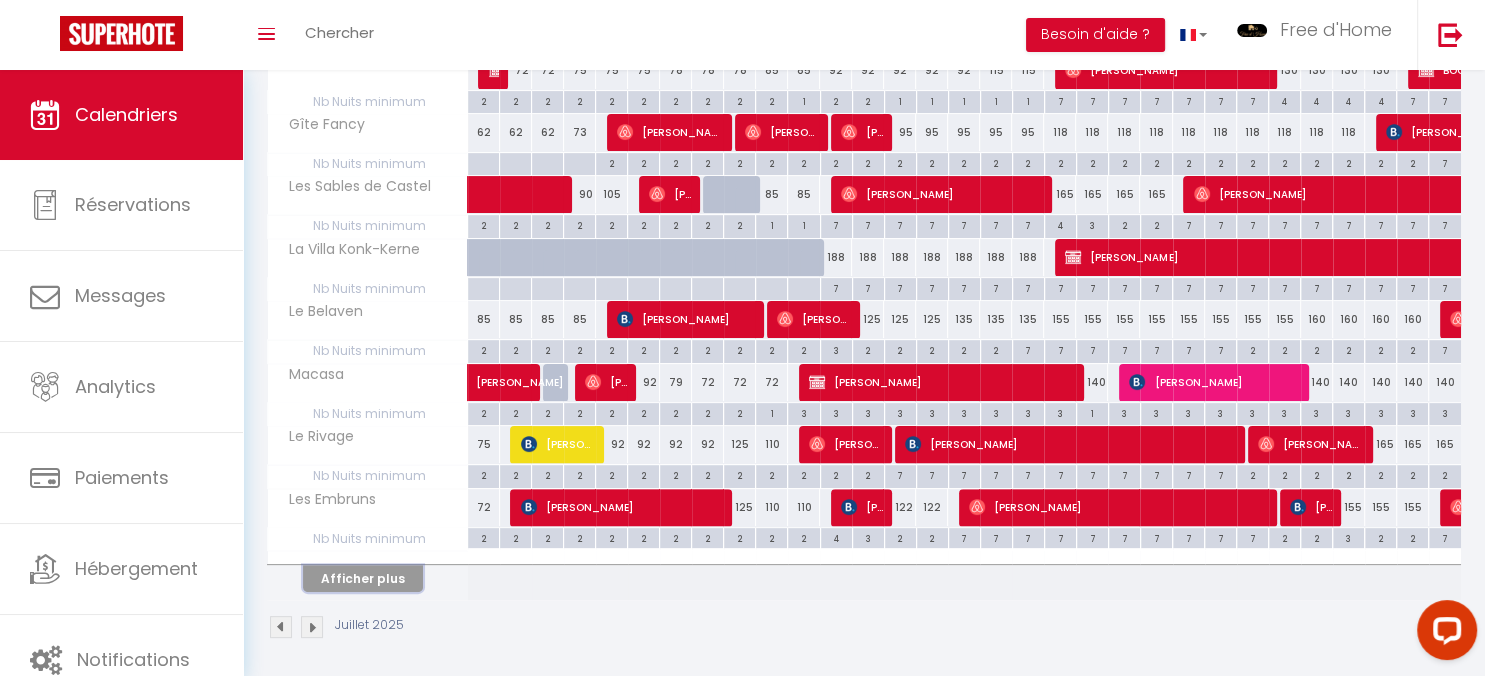 click on "Afficher plus" at bounding box center [363, 578] 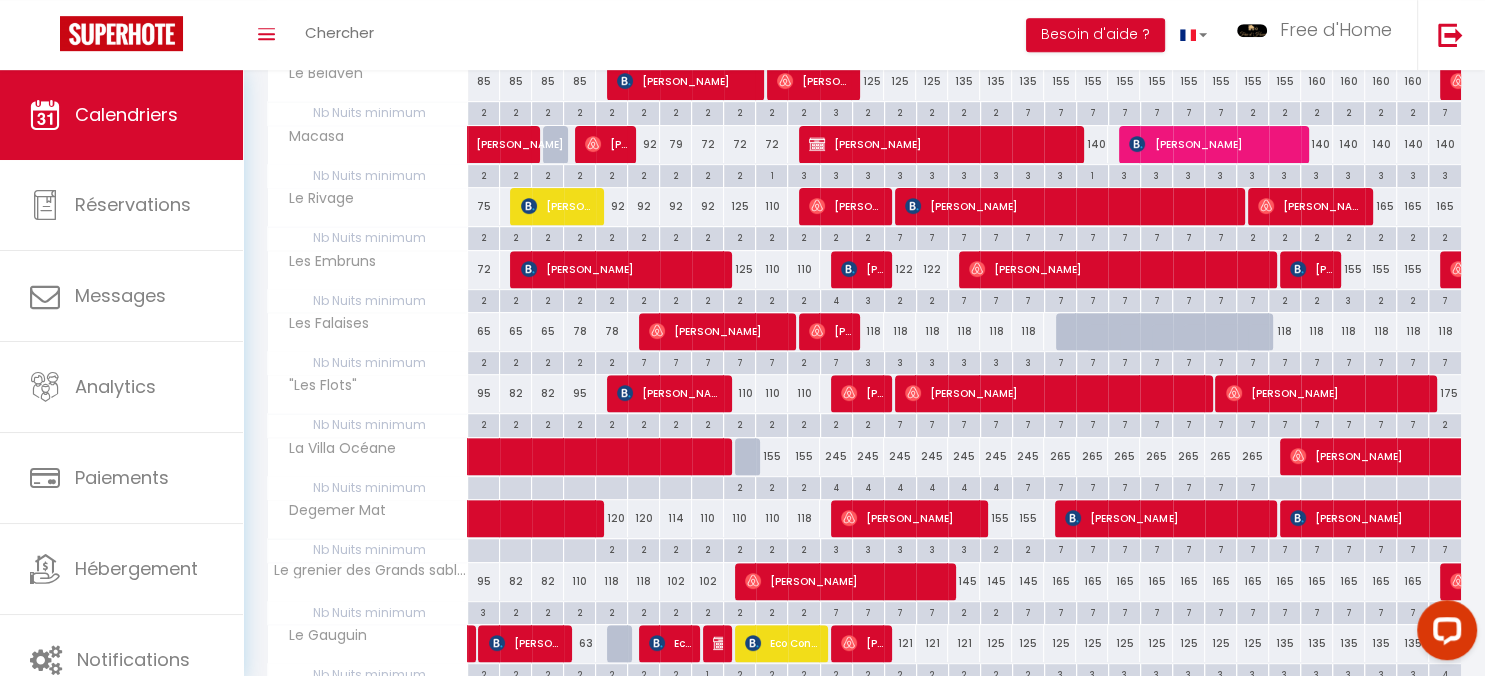 scroll, scrollTop: 727, scrollLeft: 0, axis: vertical 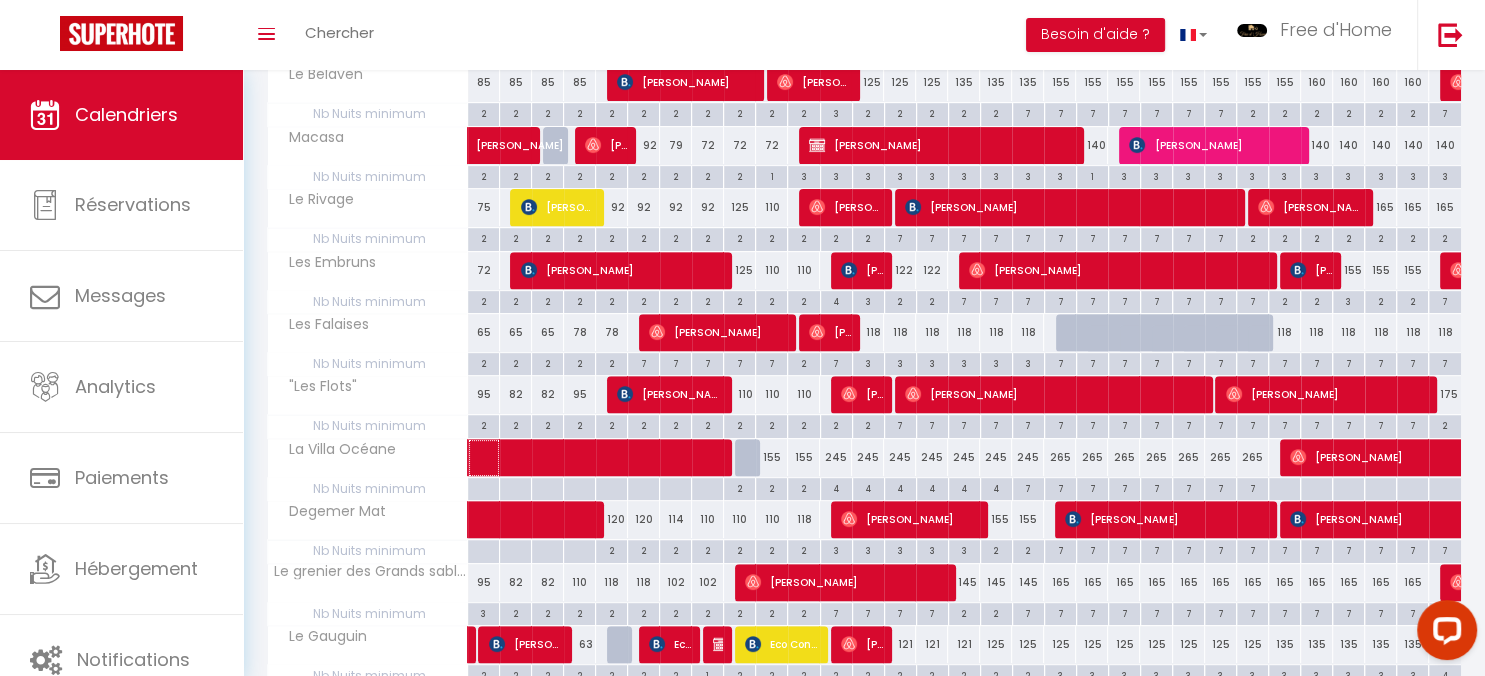 click at bounding box center [673, 458] 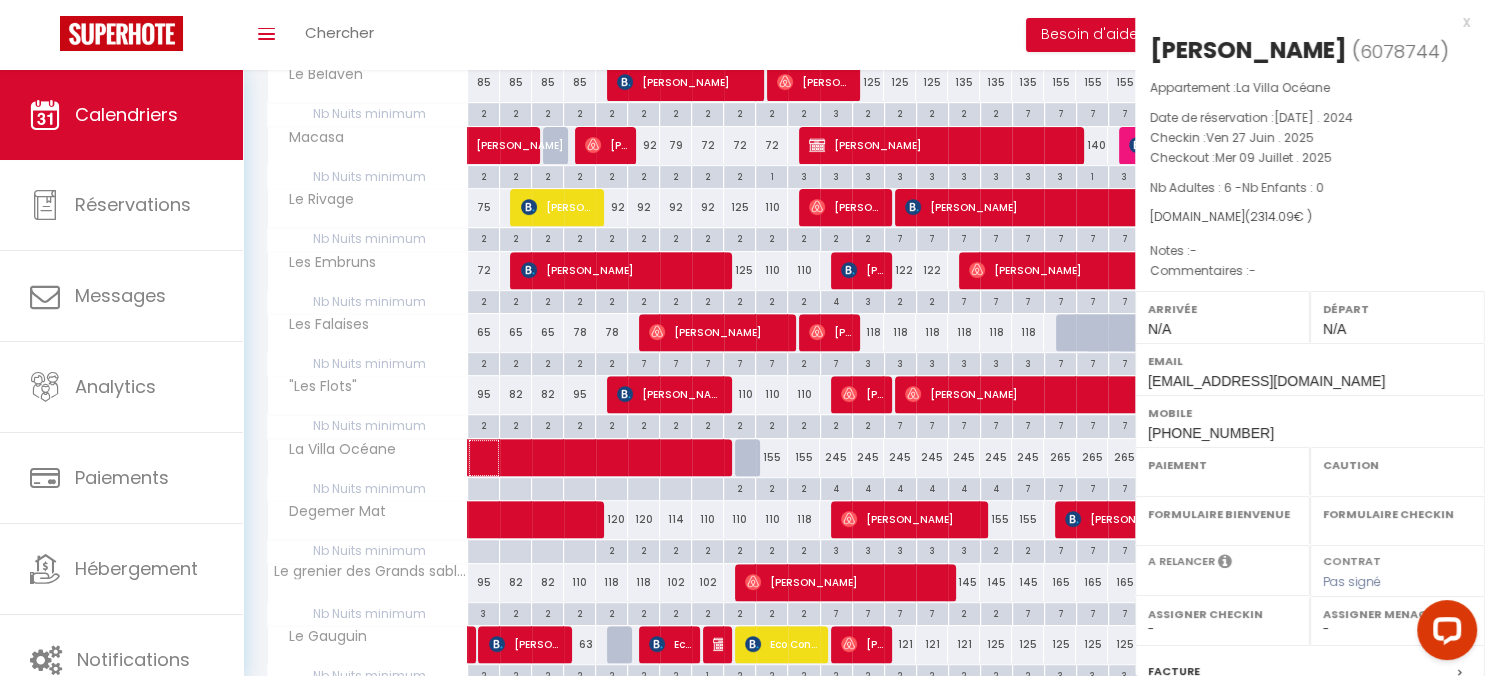 select on "OK" 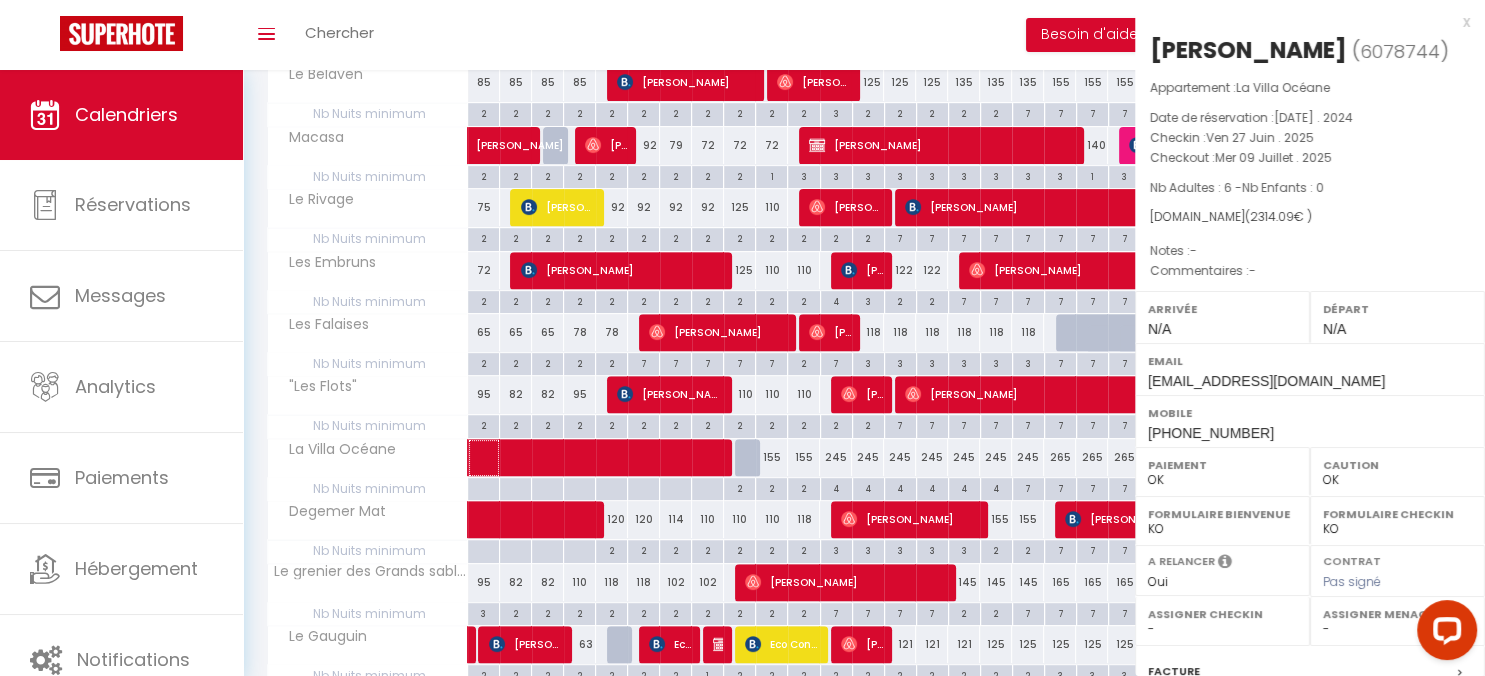 scroll, scrollTop: 253, scrollLeft: 0, axis: vertical 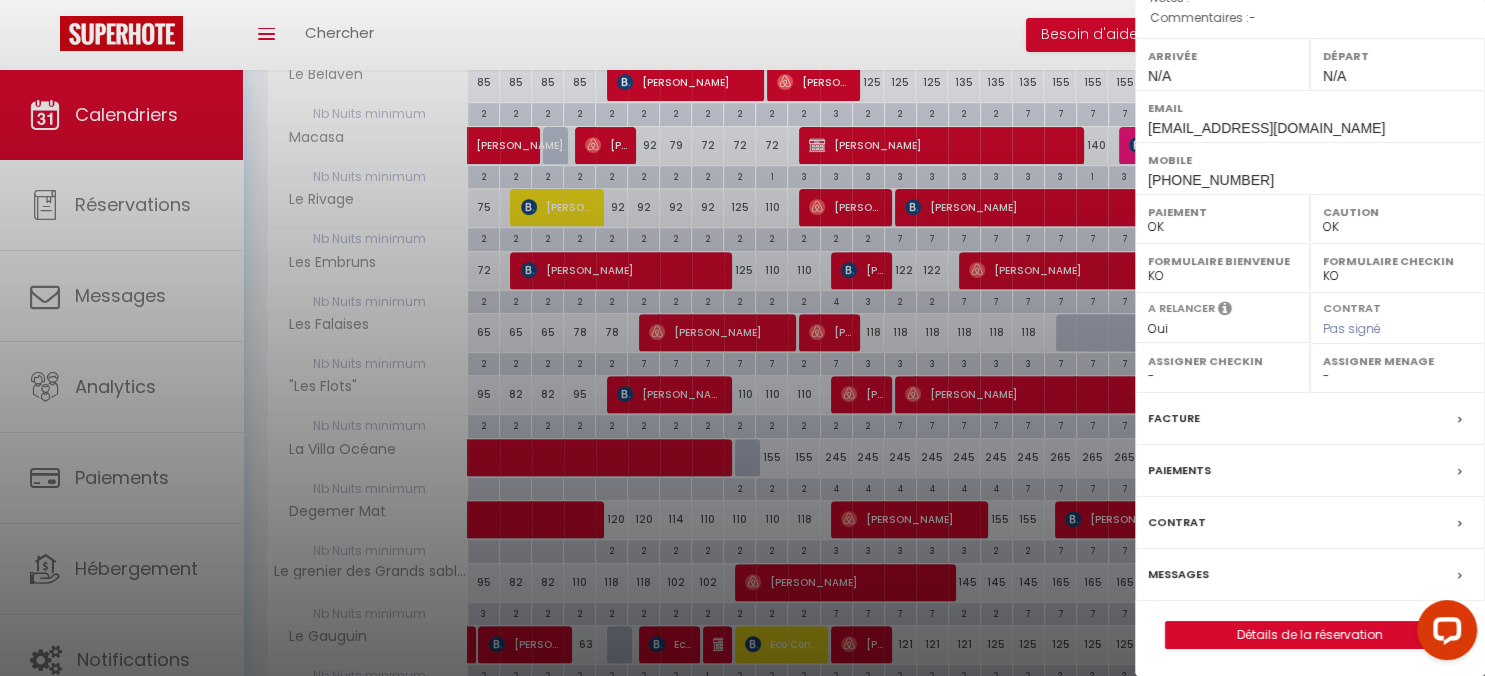 click at bounding box center (742, 338) 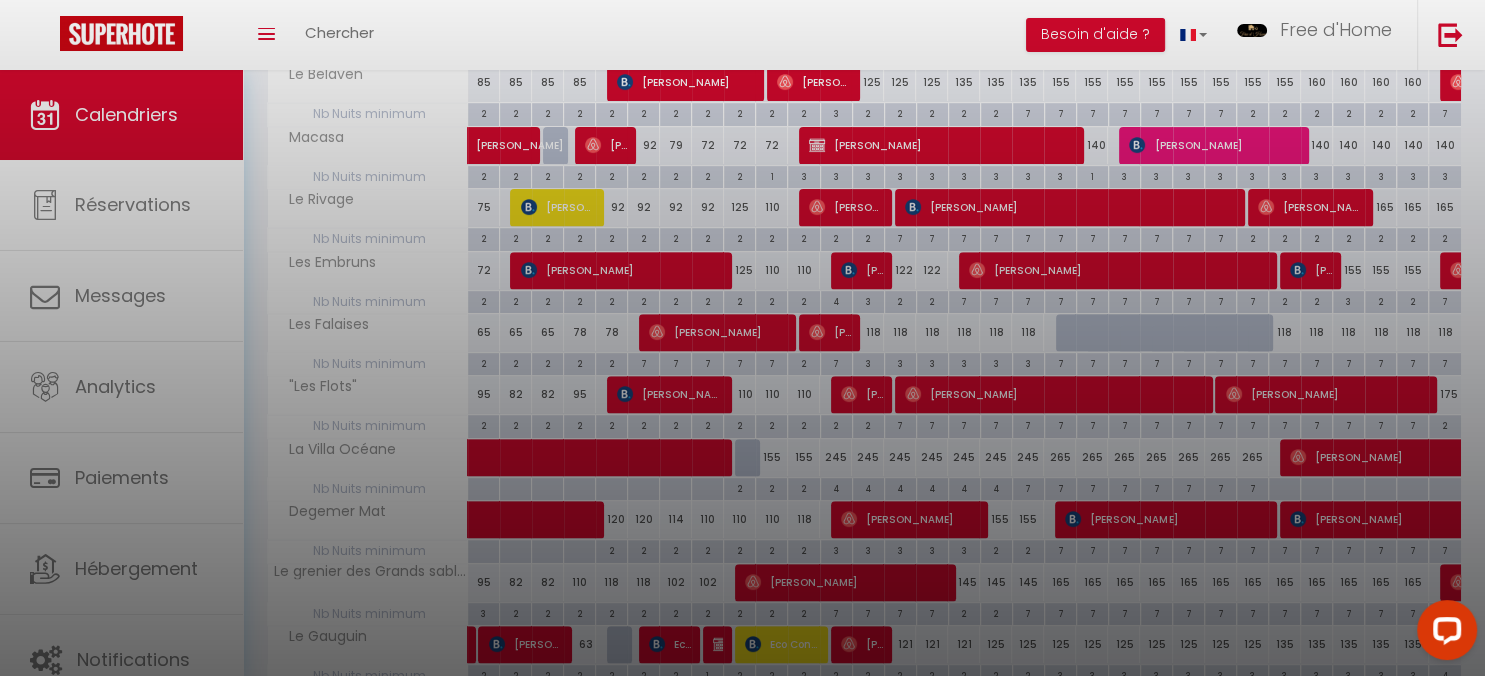 click at bounding box center (742, 338) 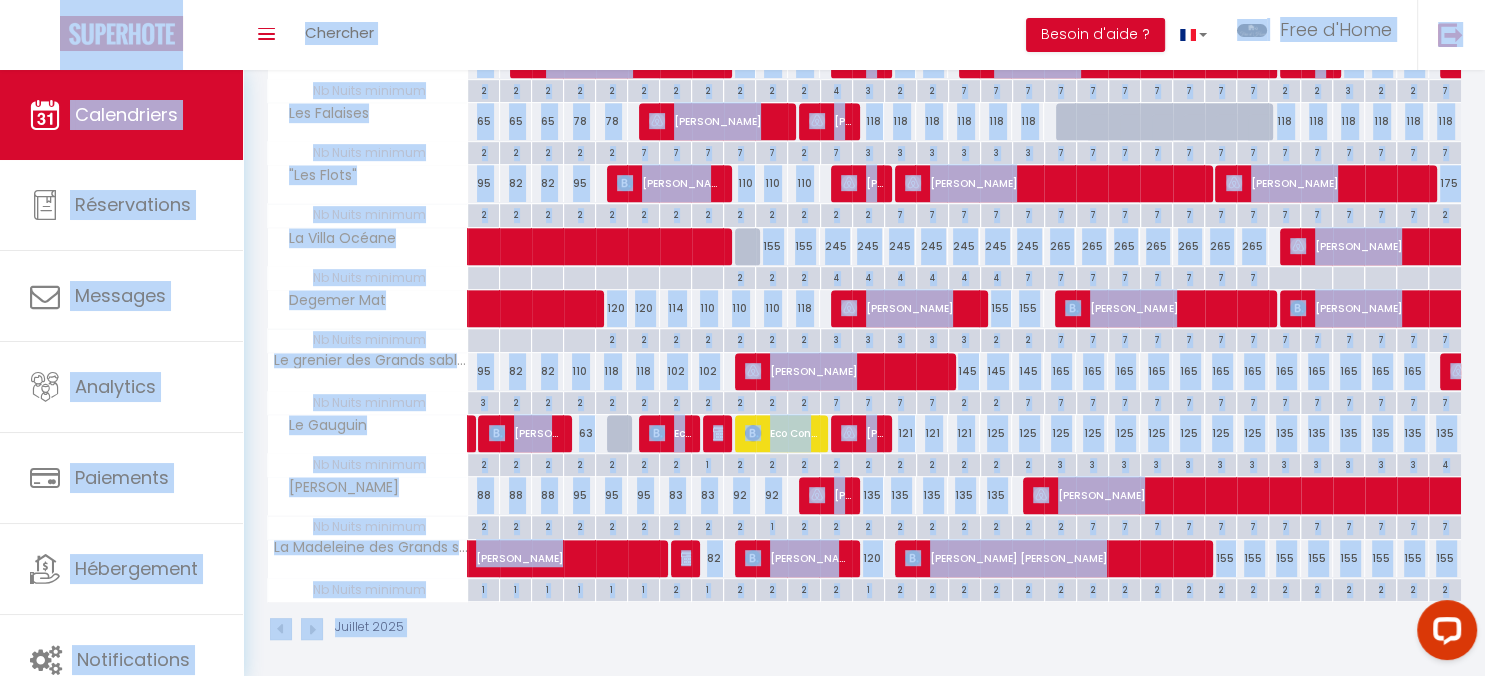 scroll, scrollTop: 0, scrollLeft: 0, axis: both 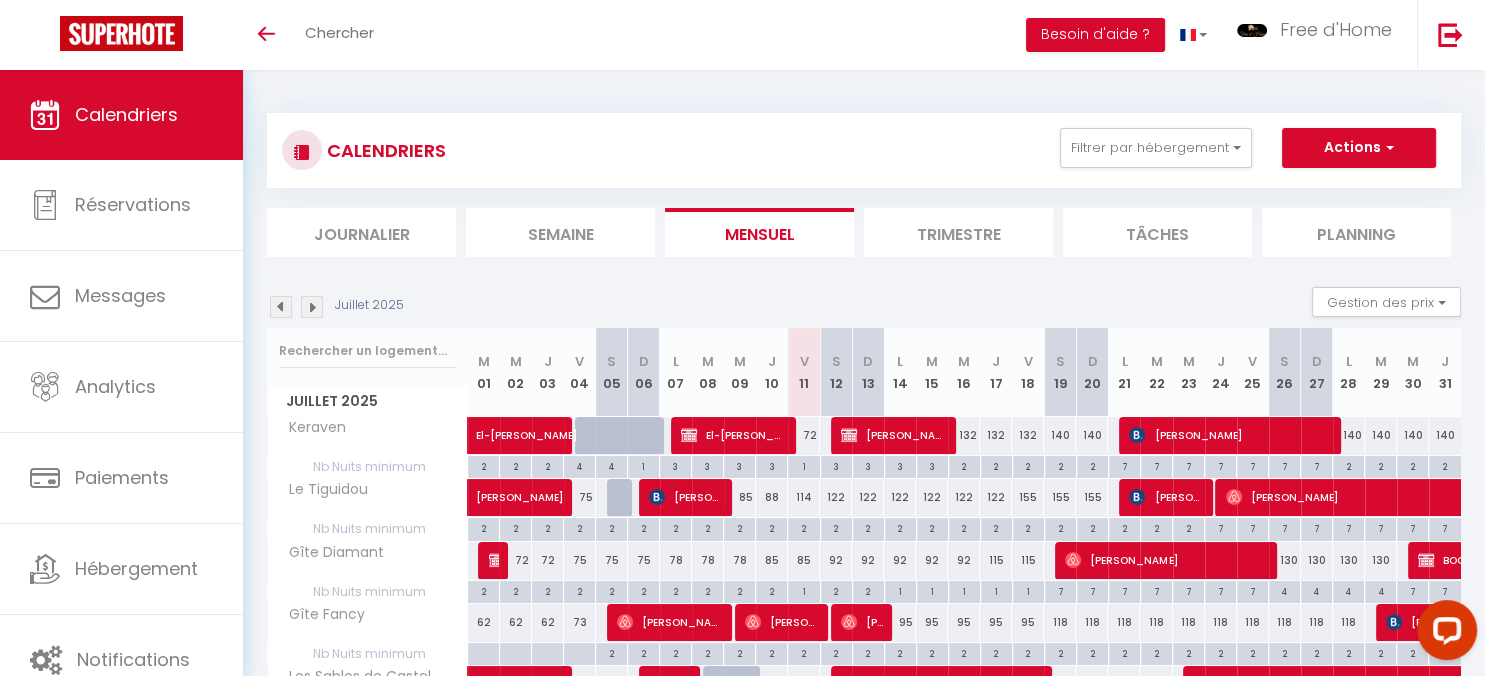 click on "Gîte Diamant" at bounding box center [368, 561] 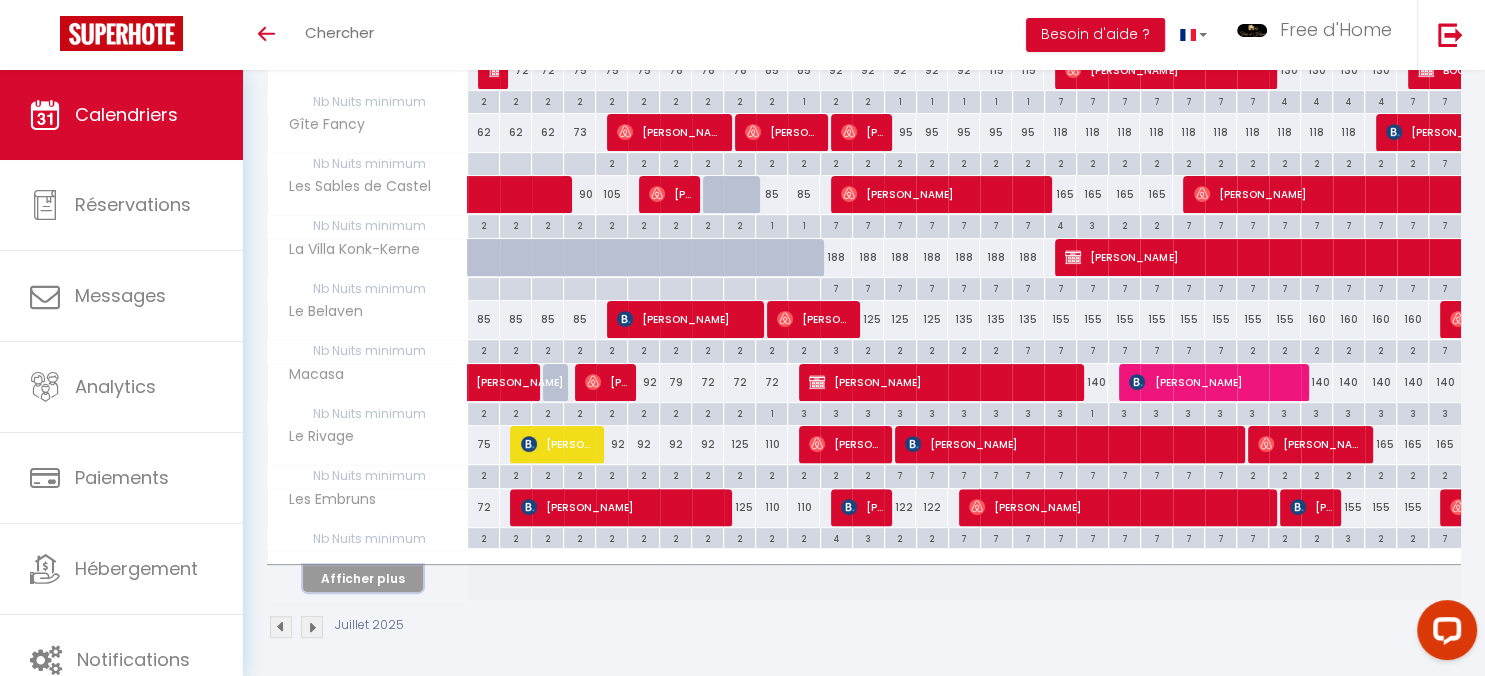 click on "Afficher plus" at bounding box center (363, 578) 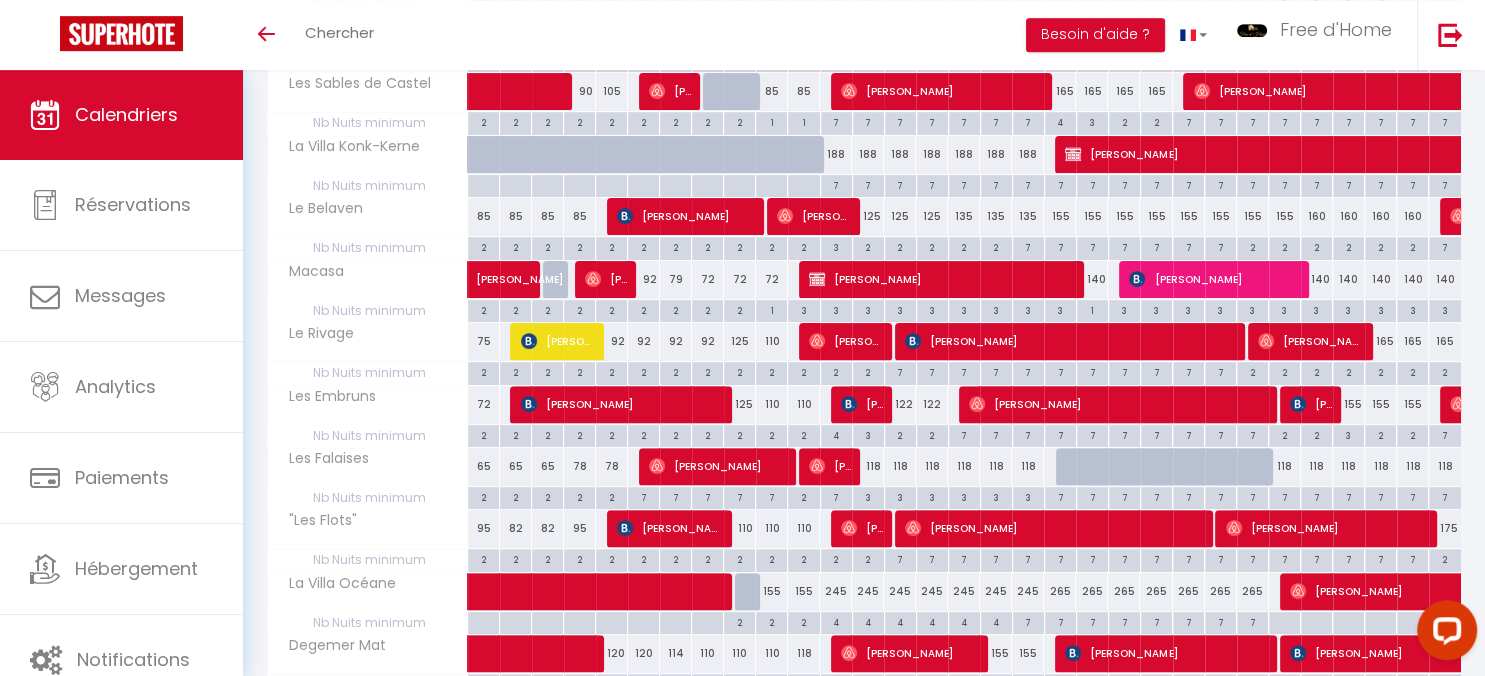 scroll, scrollTop: 701, scrollLeft: 0, axis: vertical 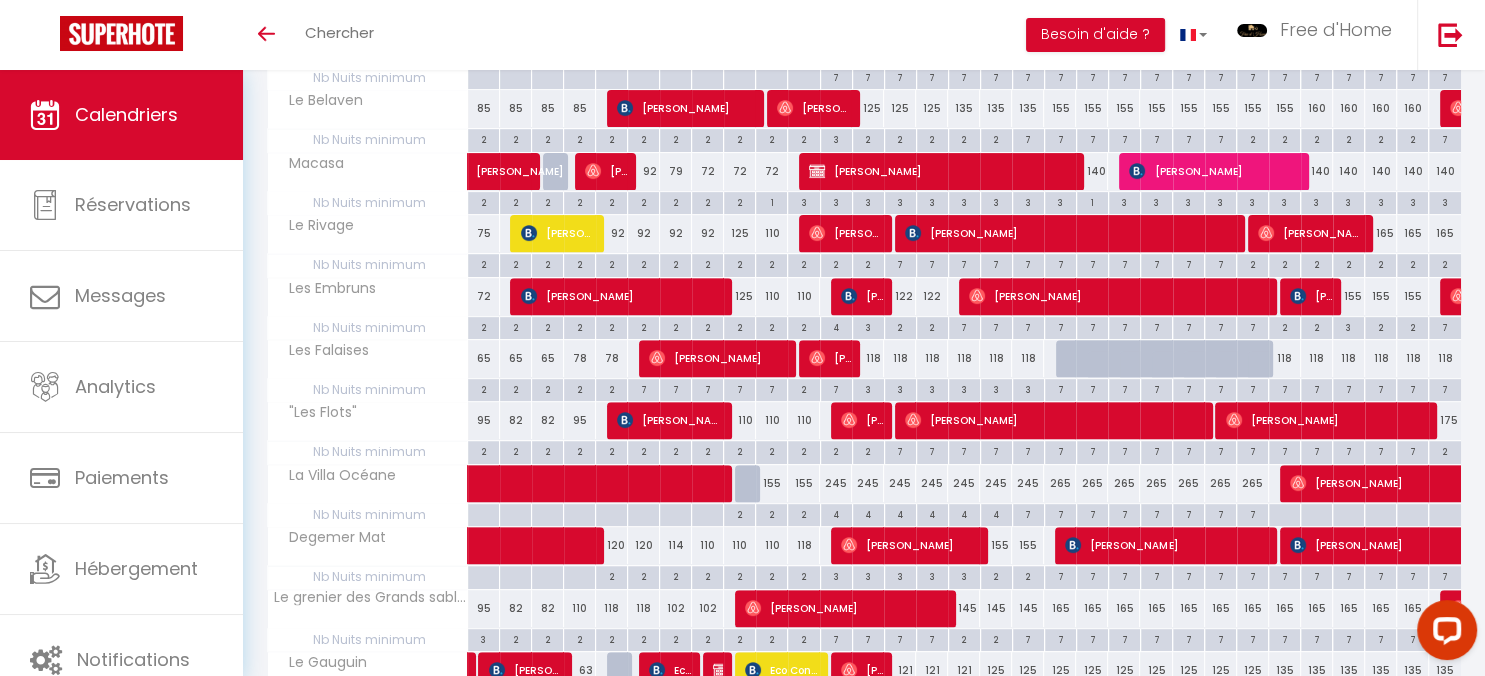 click on "245" at bounding box center (868, 483) 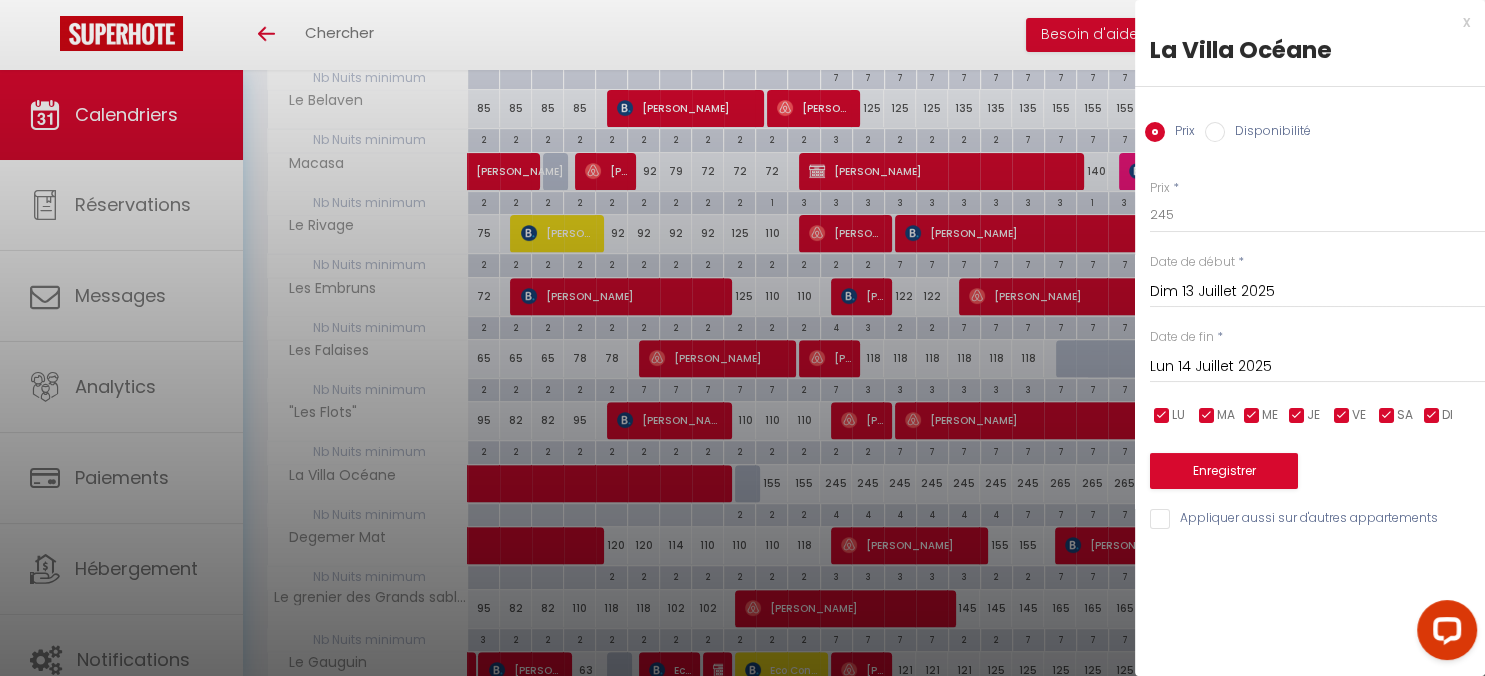 click on "Dim 13 Juillet 2025" at bounding box center (1317, 292) 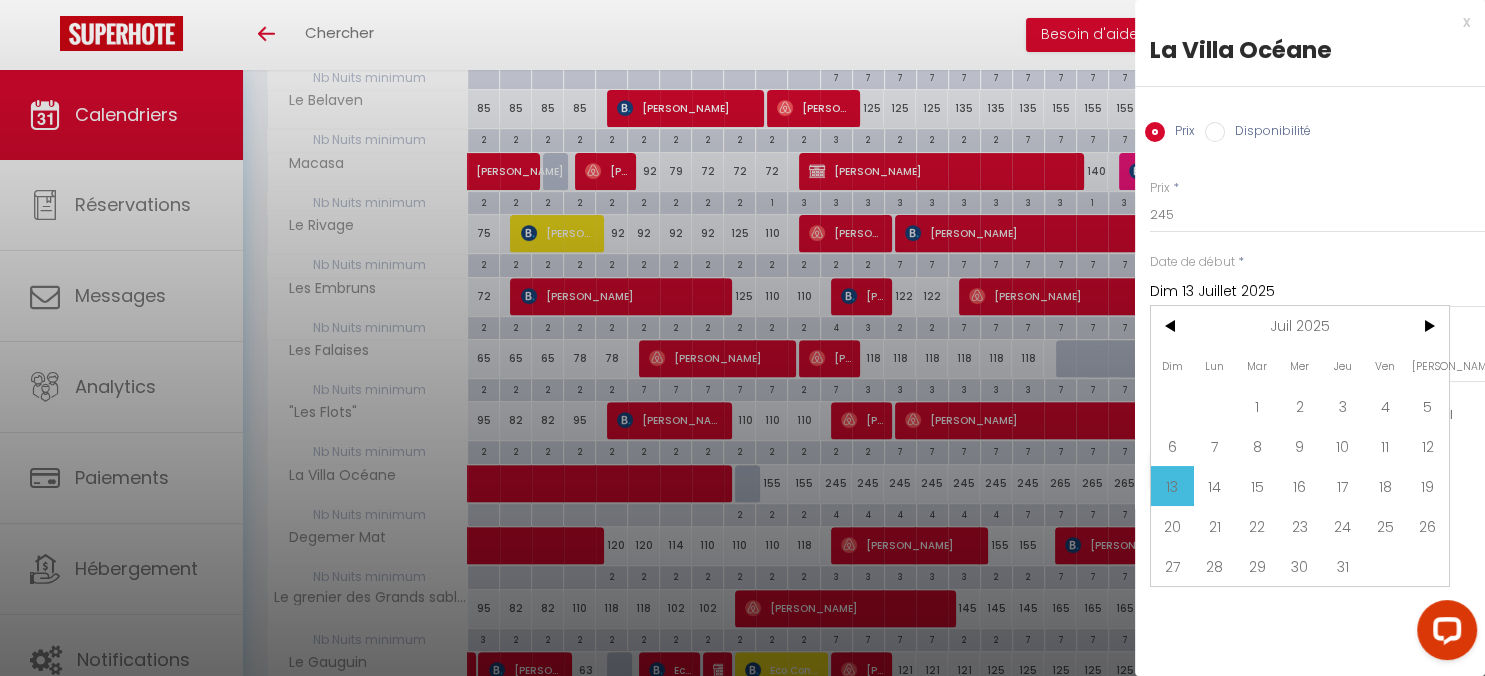 drag, startPoint x: 1429, startPoint y: 440, endPoint x: 1334, endPoint y: 414, distance: 98.49365 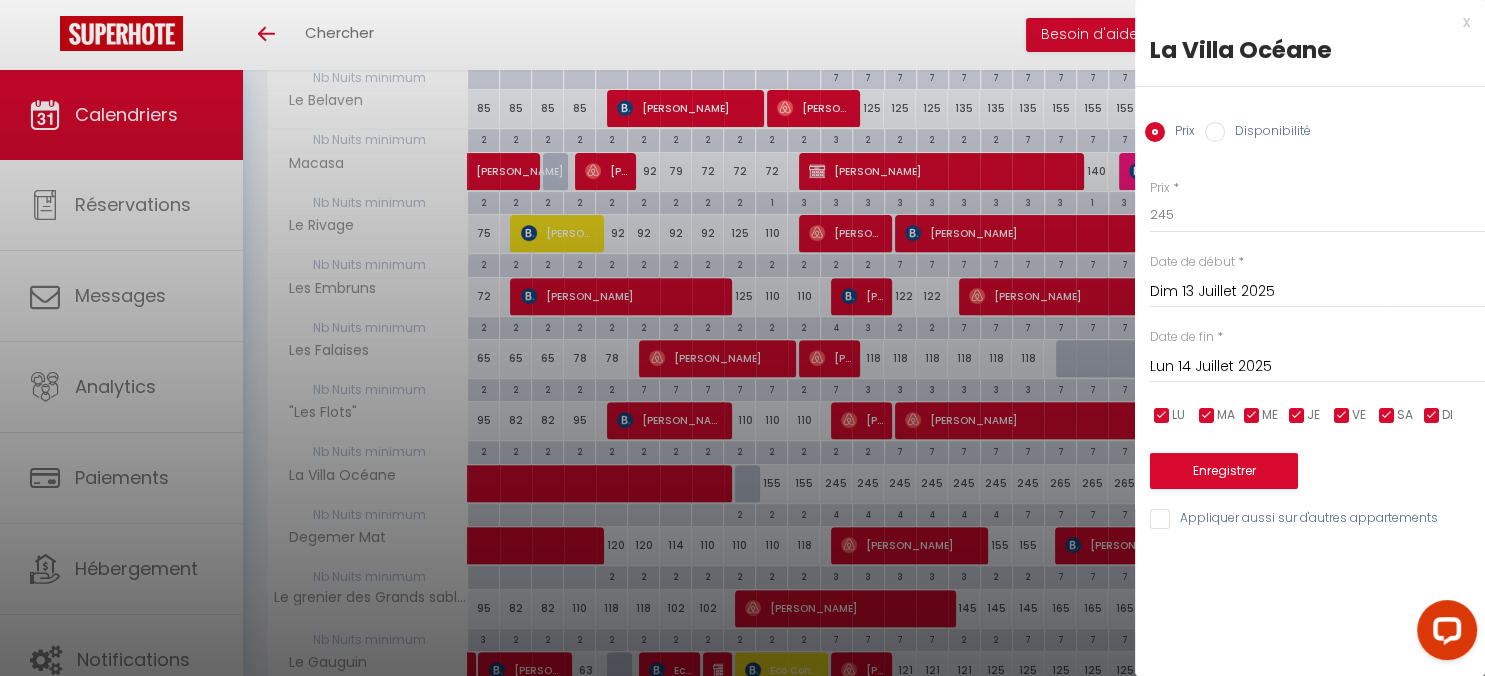 type on "Sam 12 Juillet 2025" 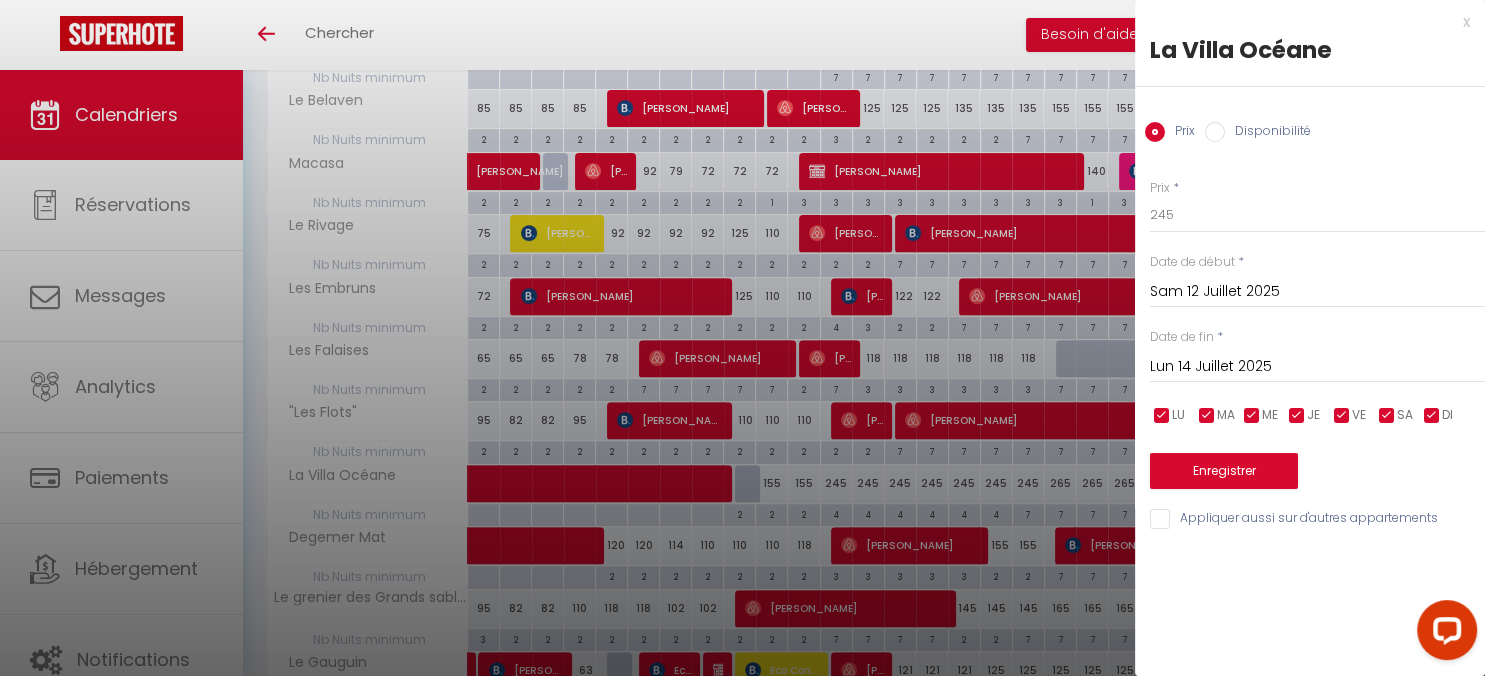 click on "Lun 14 Juillet 2025" at bounding box center (1317, 367) 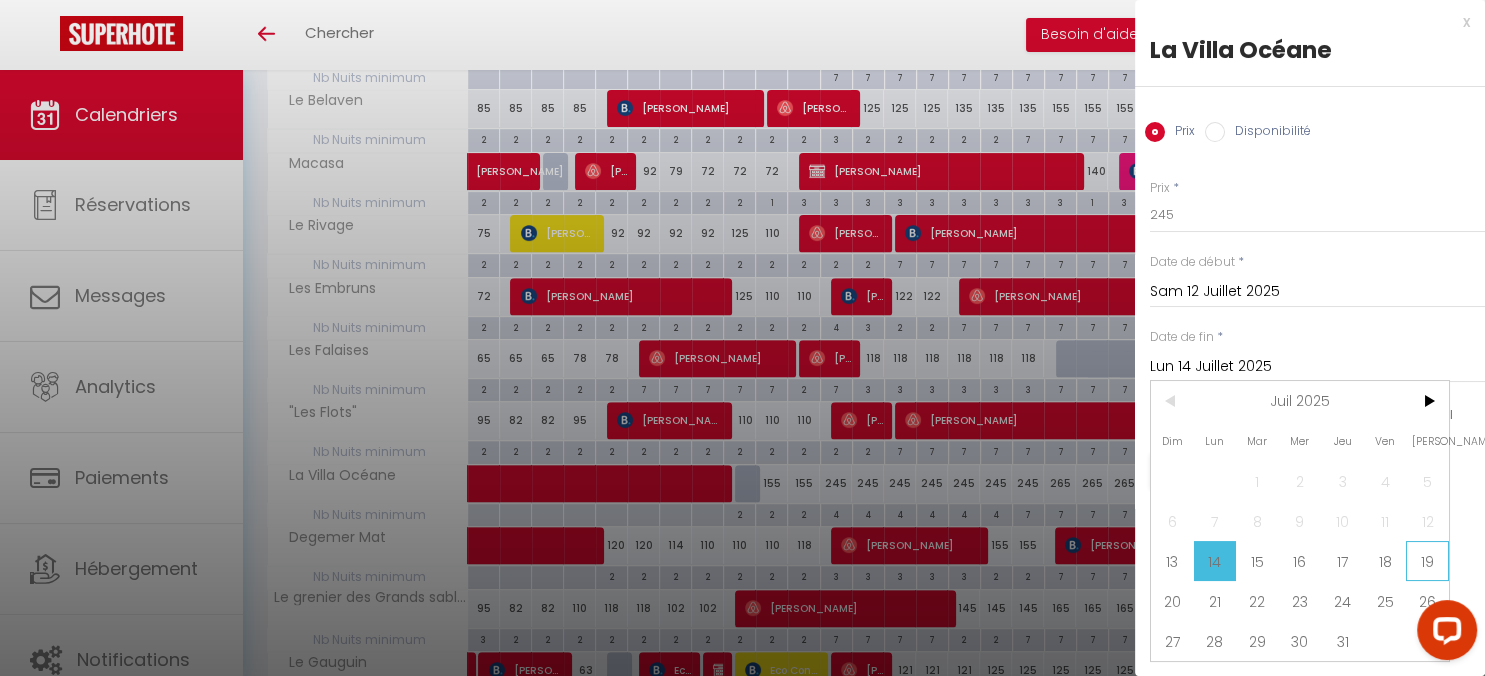 click on "19" at bounding box center [1427, 561] 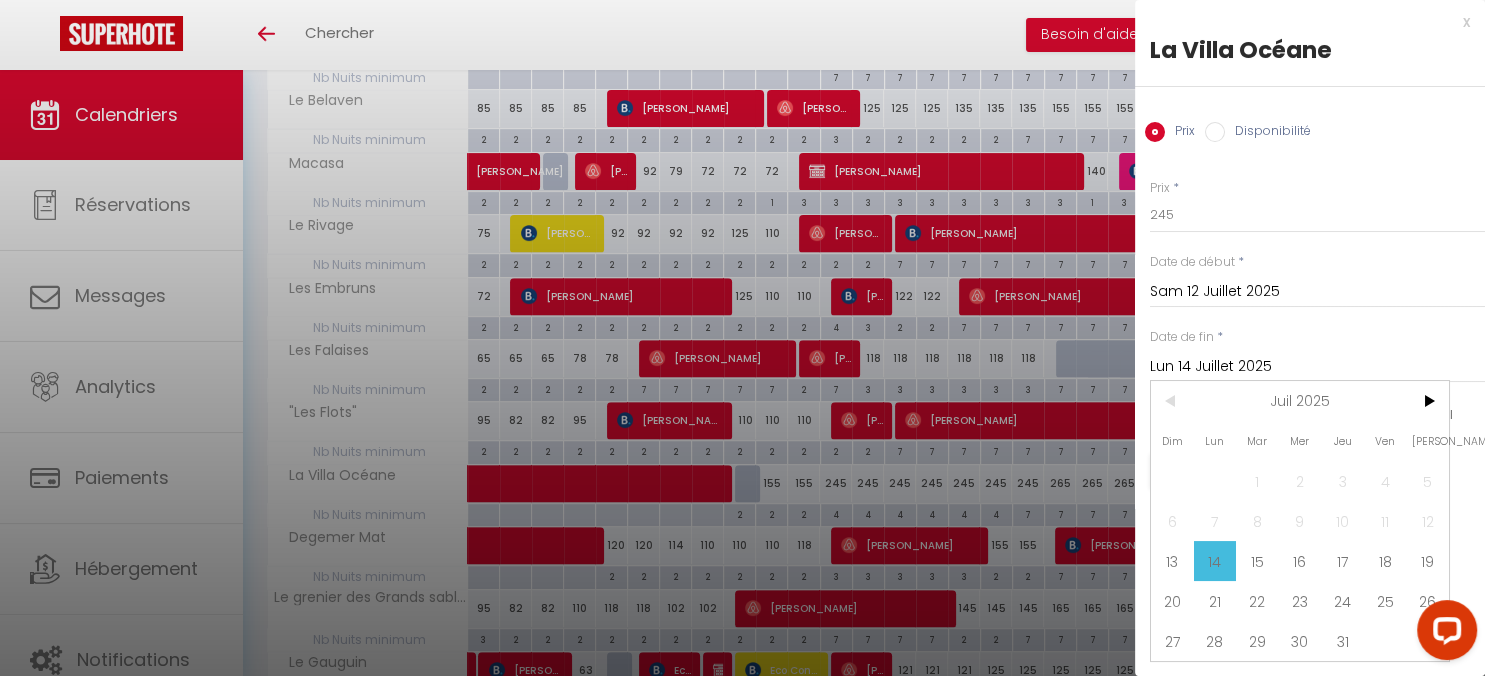 type on "[PERSON_NAME] 19 Juillet 2025" 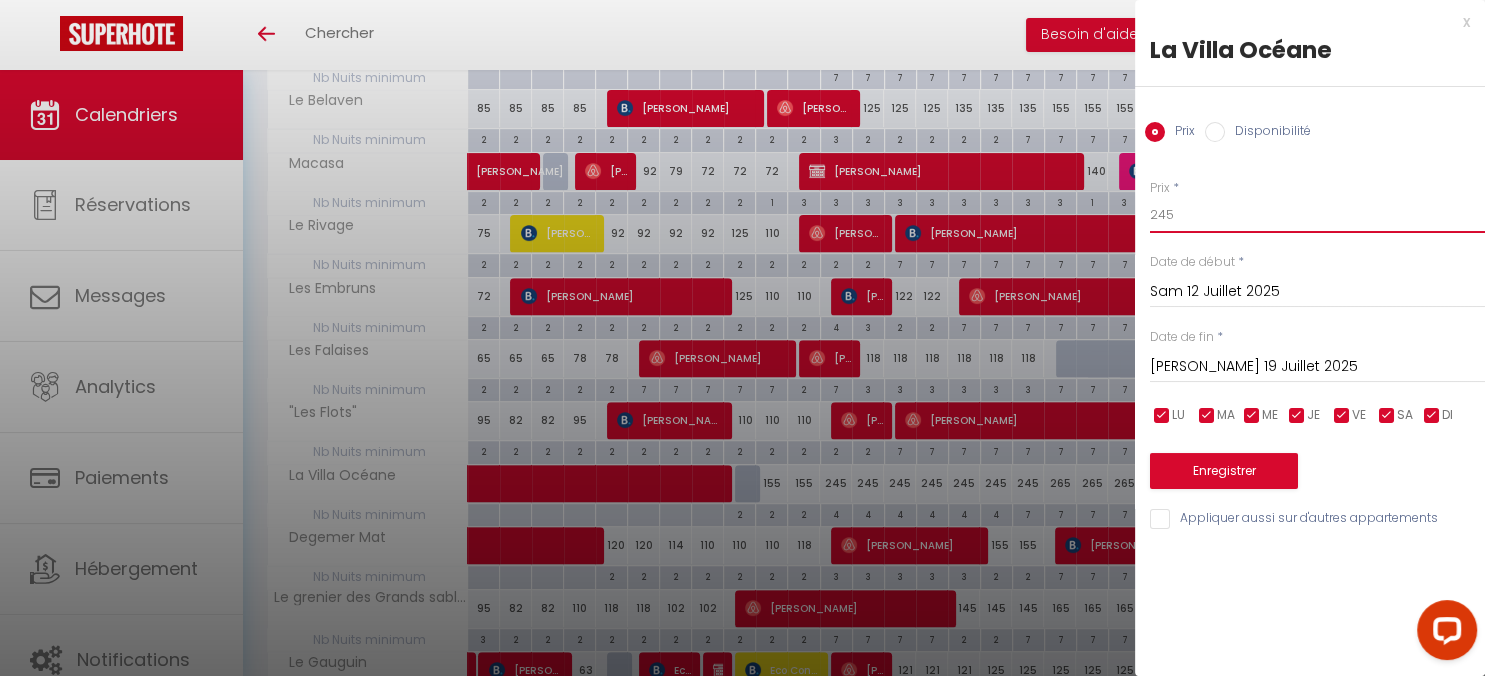 drag, startPoint x: 1163, startPoint y: 232, endPoint x: 1084, endPoint y: 254, distance: 82.006096 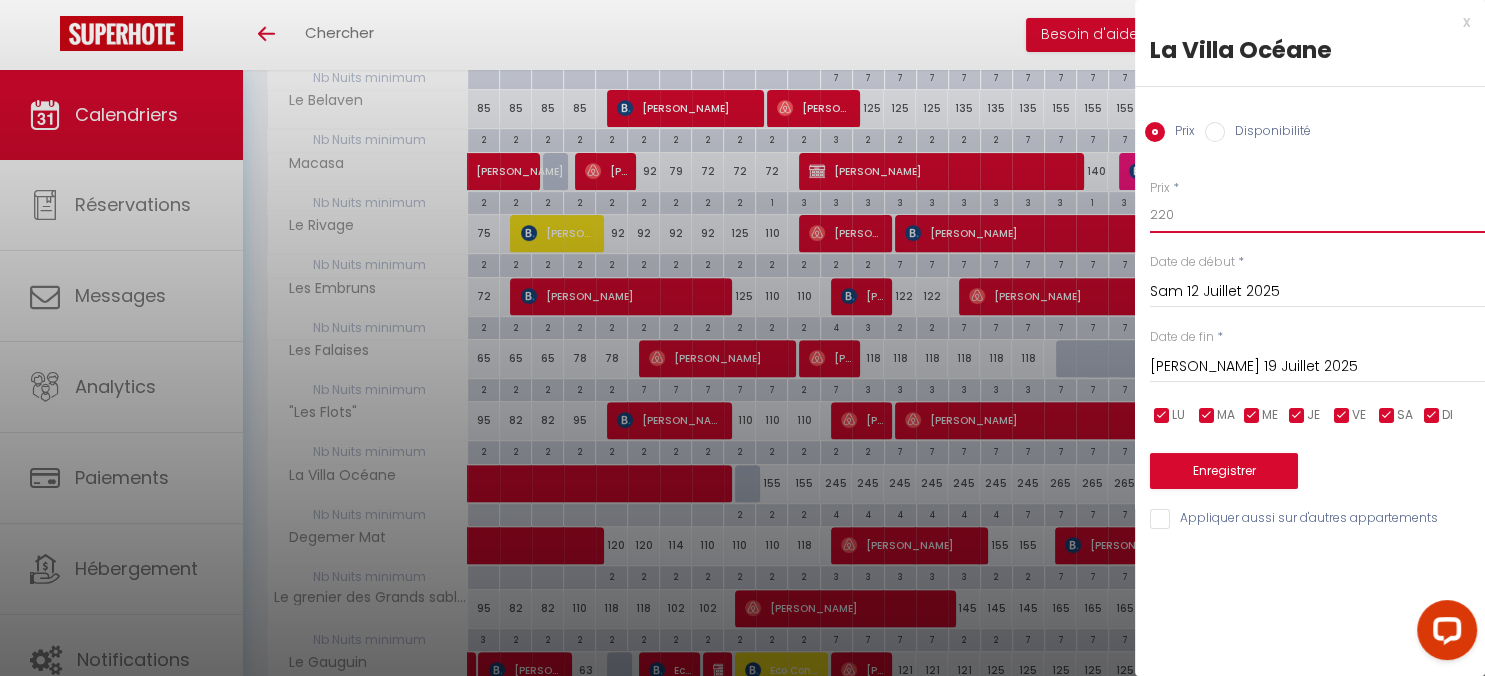 type on "220" 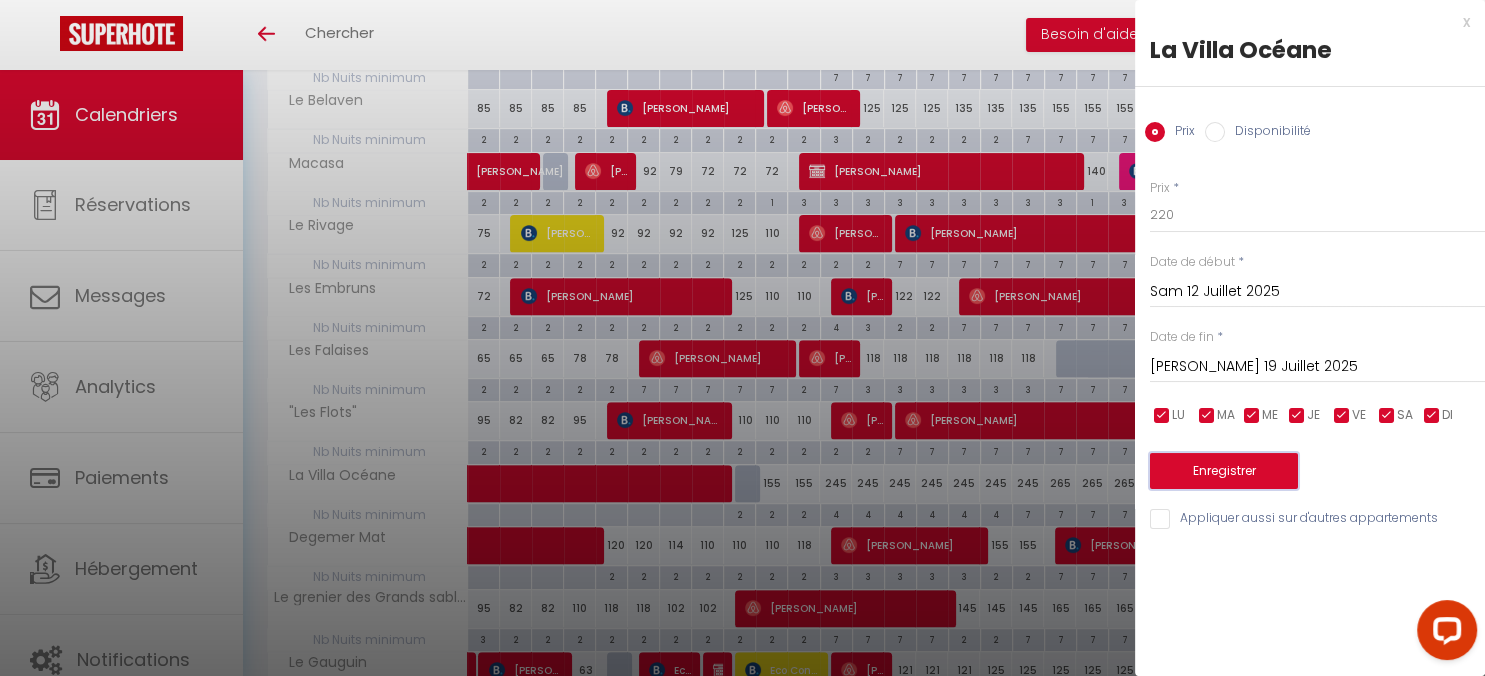 click on "Enregistrer" at bounding box center [1224, 471] 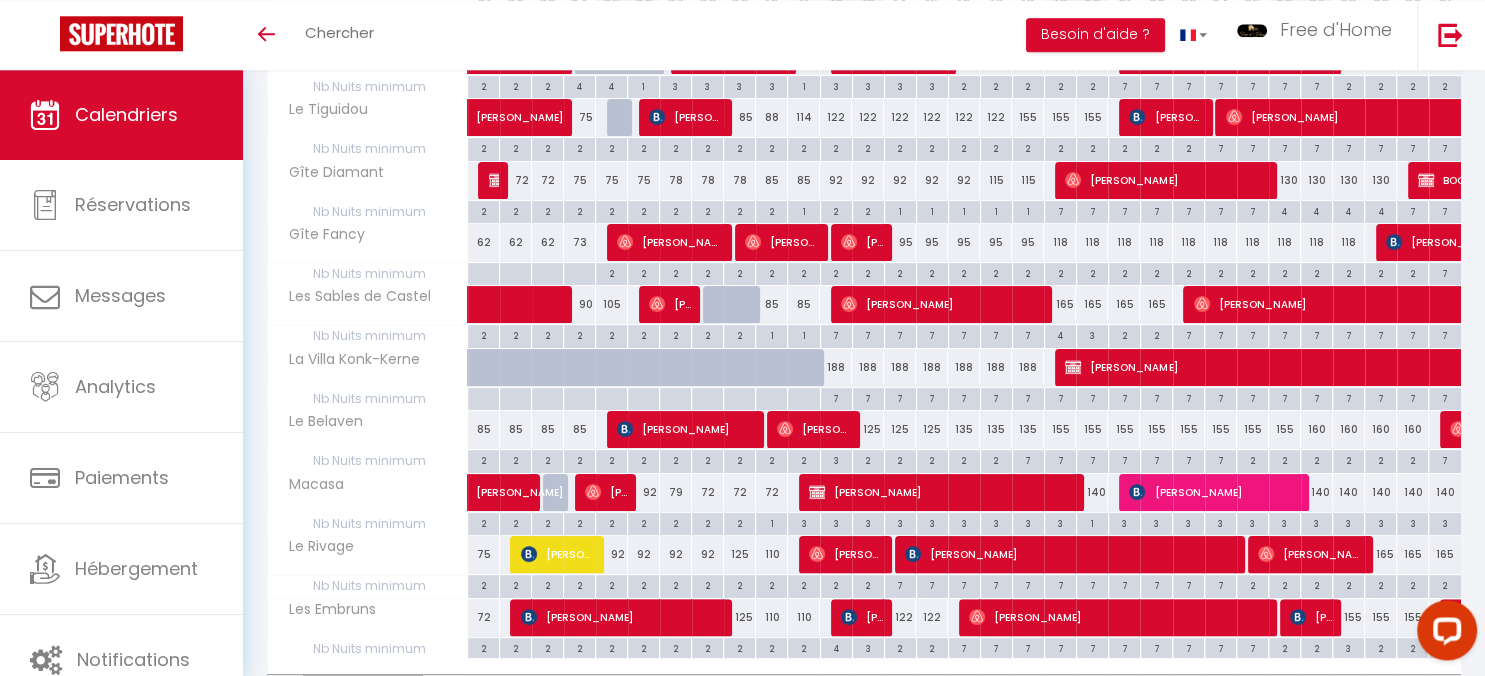 scroll, scrollTop: 490, scrollLeft: 0, axis: vertical 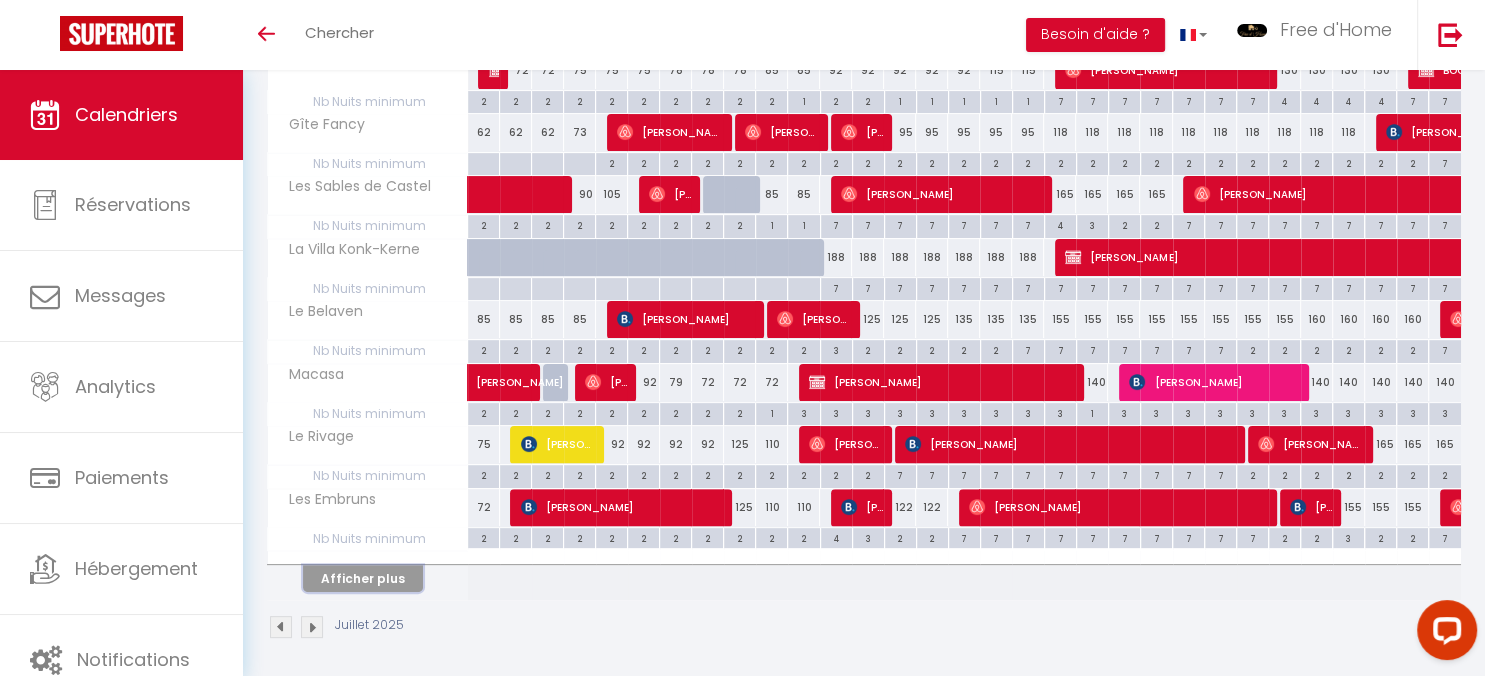click on "Afficher plus" at bounding box center (363, 578) 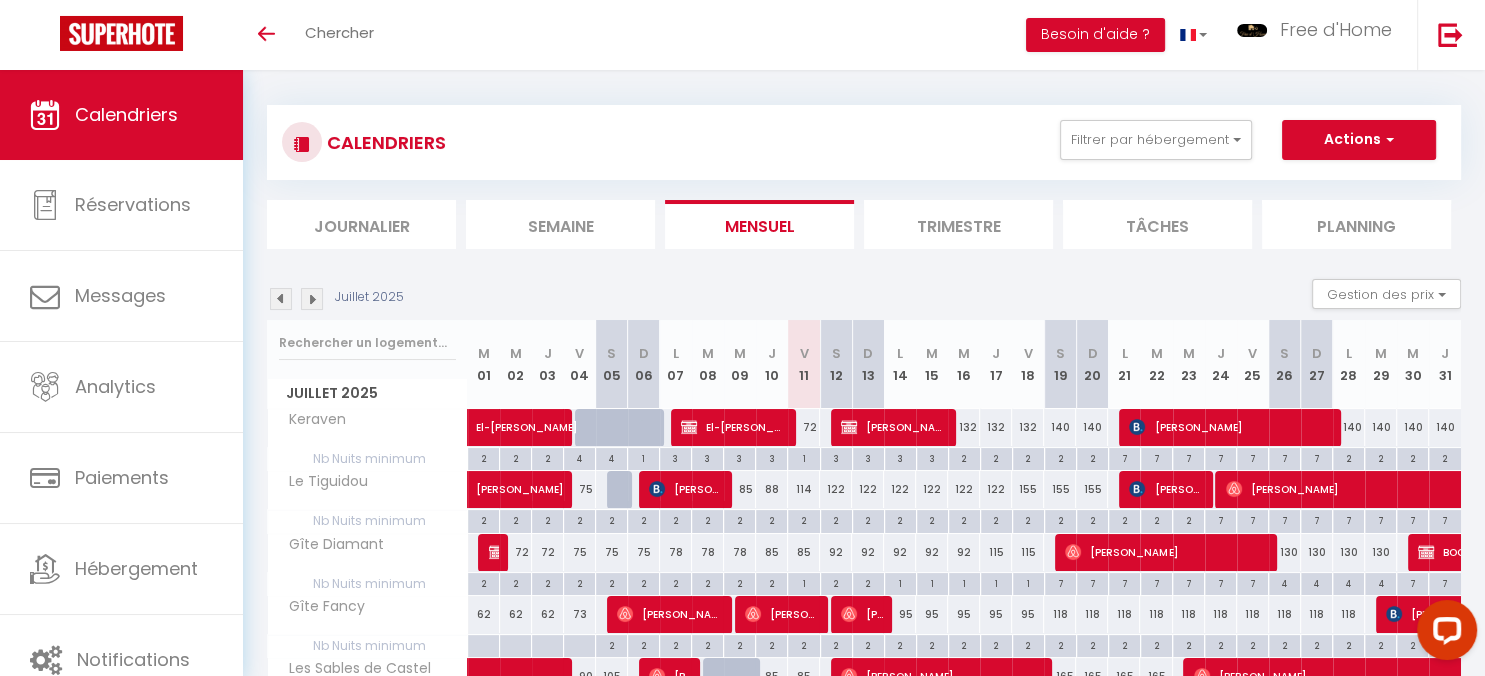 scroll, scrollTop: 0, scrollLeft: 0, axis: both 